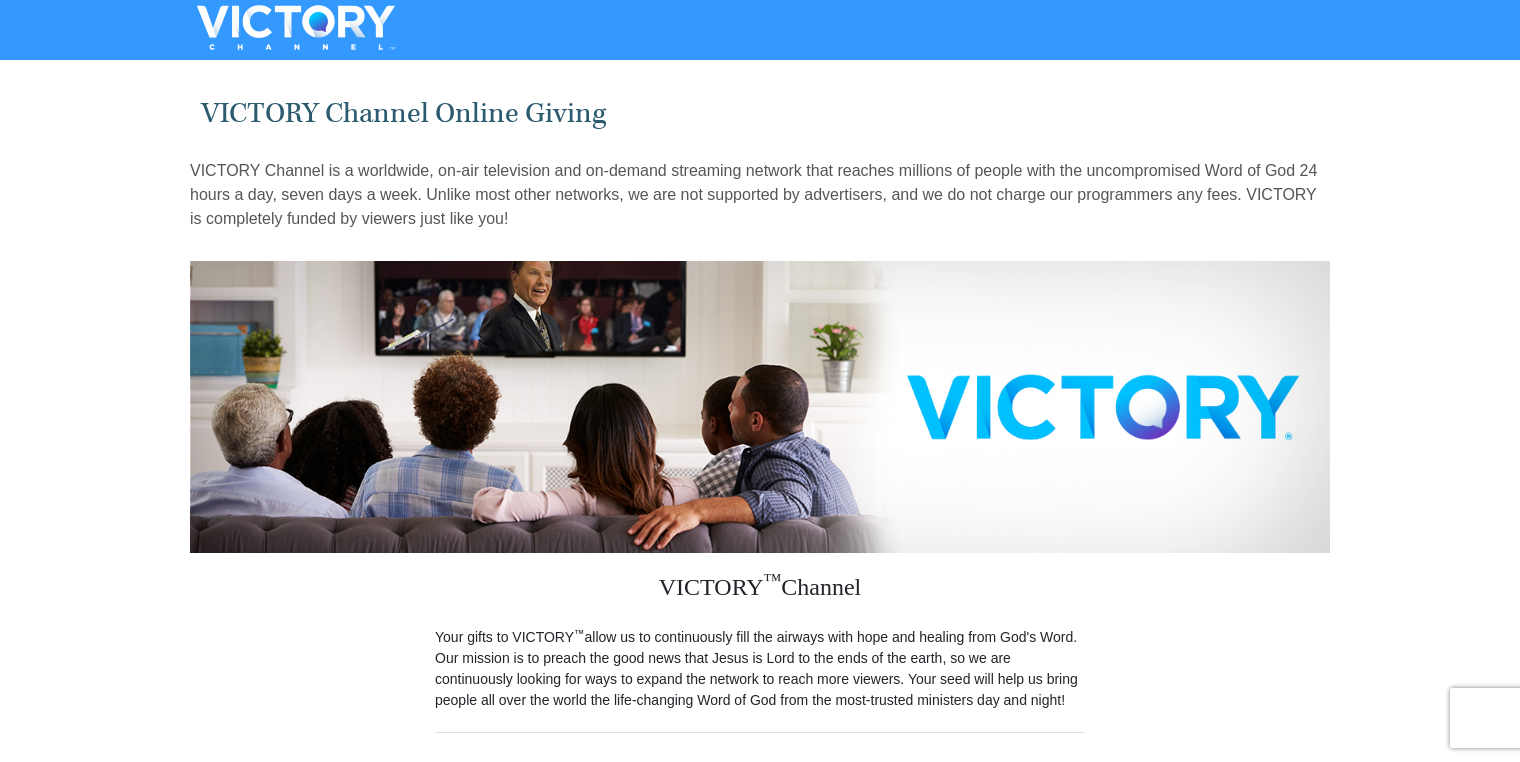 scroll, scrollTop: 0, scrollLeft: 0, axis: both 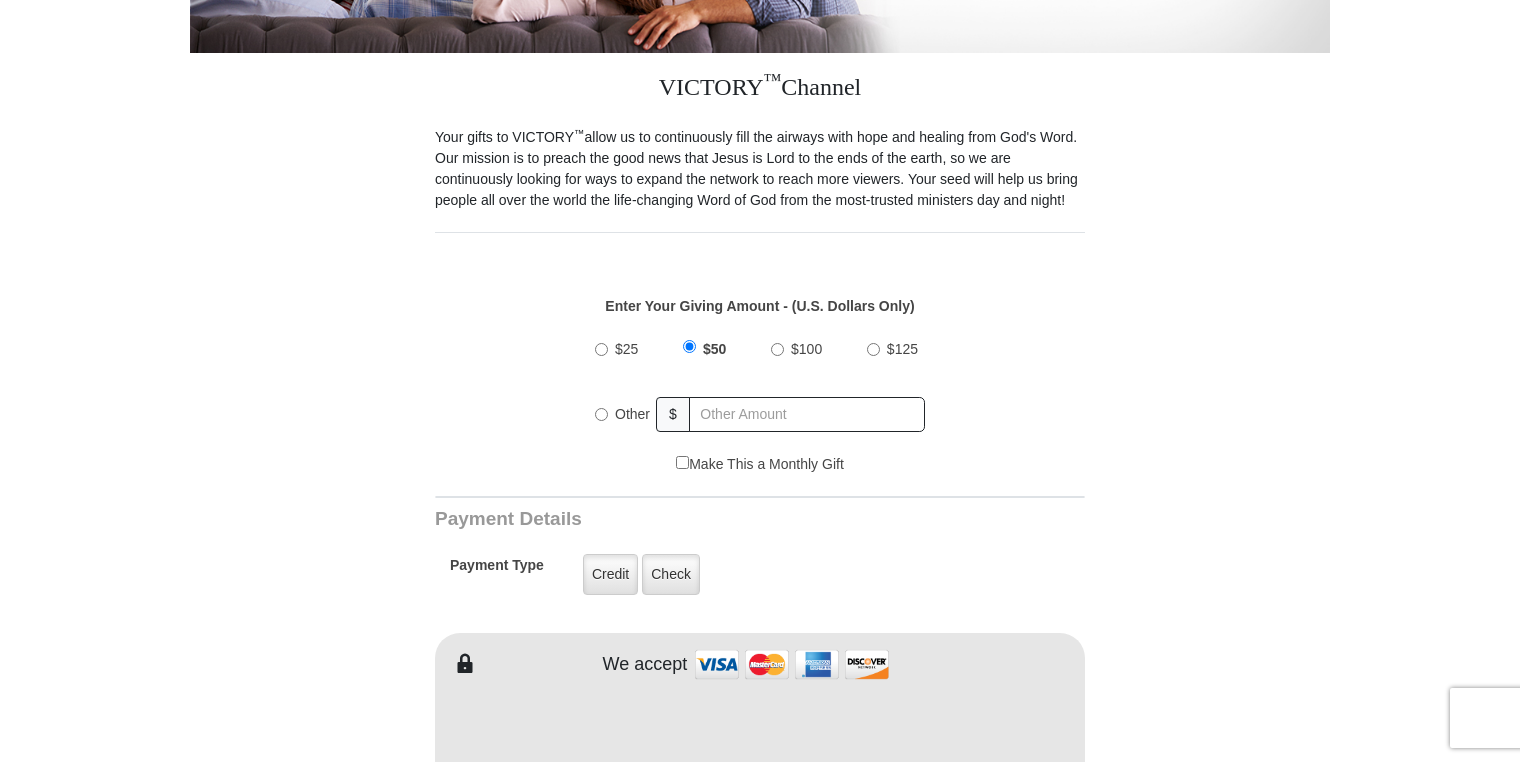 click on "Other" at bounding box center (601, 414) 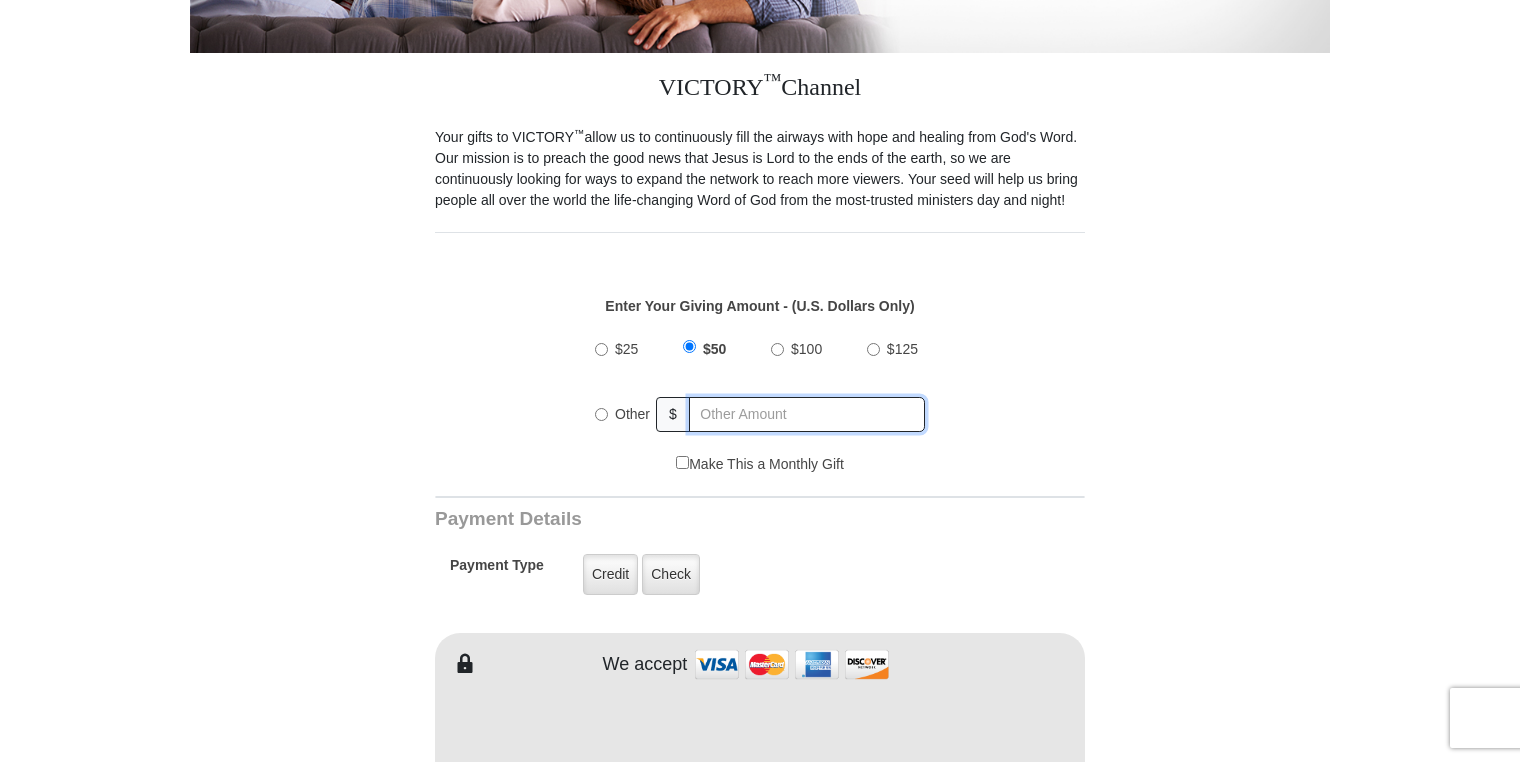 radio on "true" 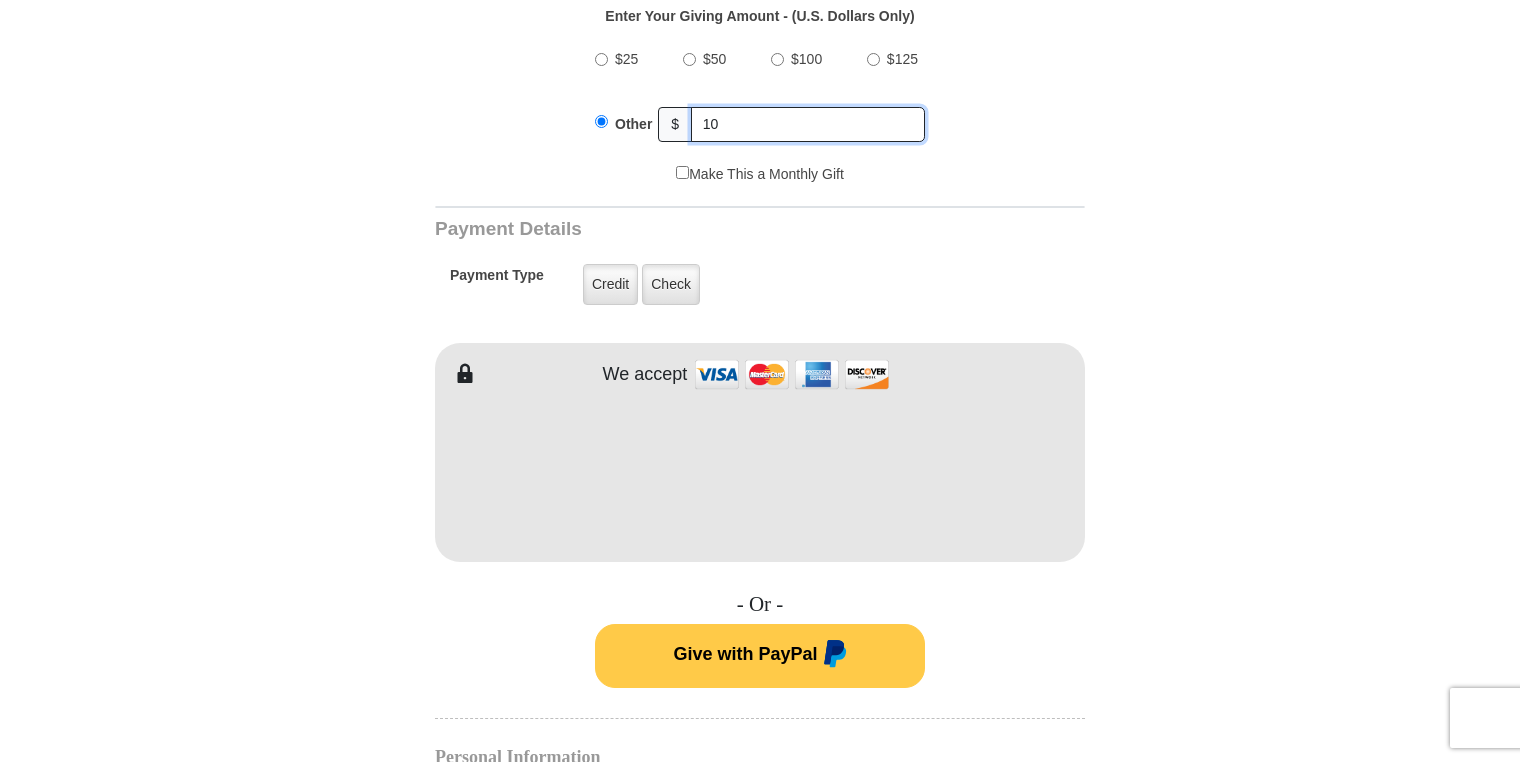 scroll, scrollTop: 800, scrollLeft: 0, axis: vertical 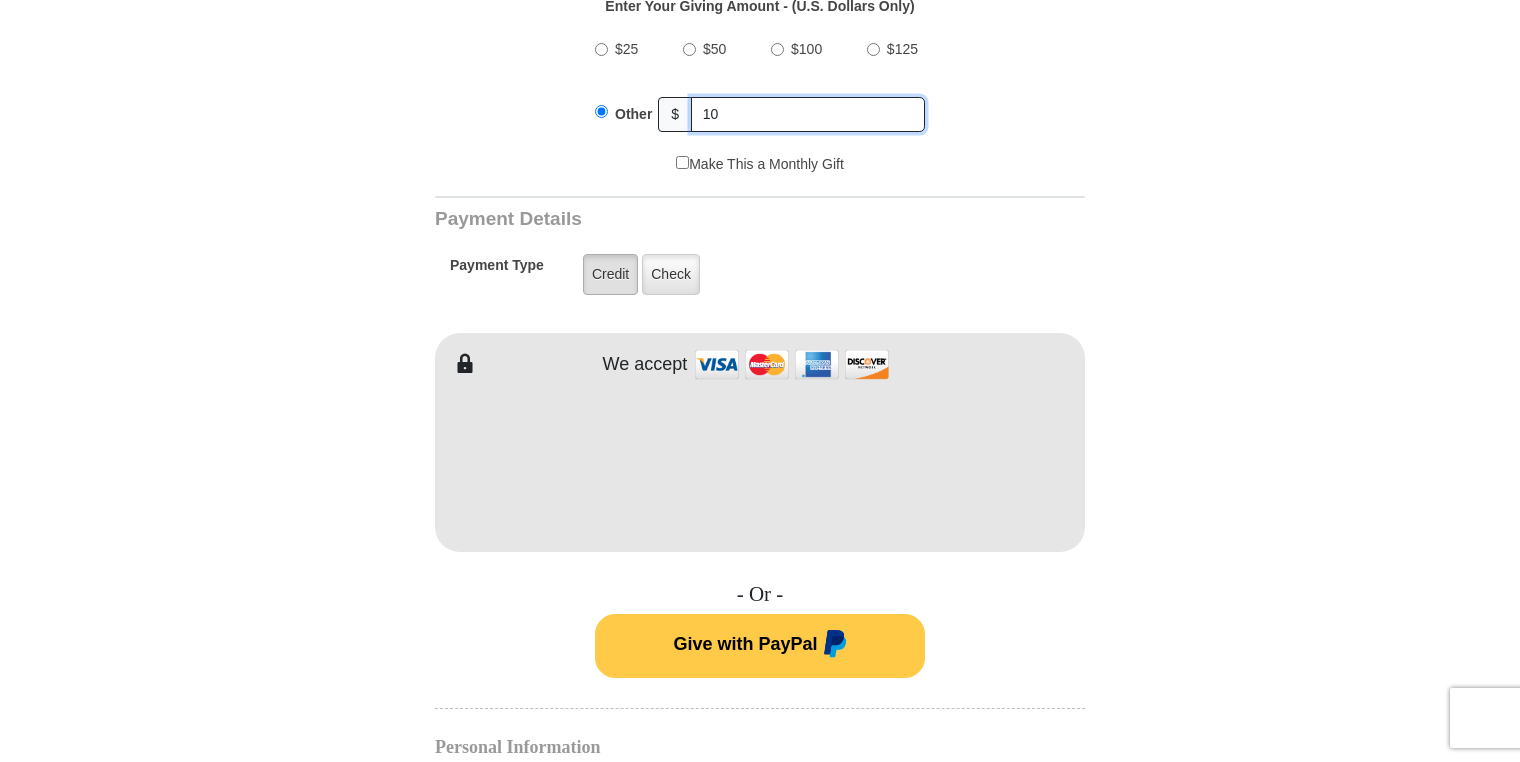 type on "10" 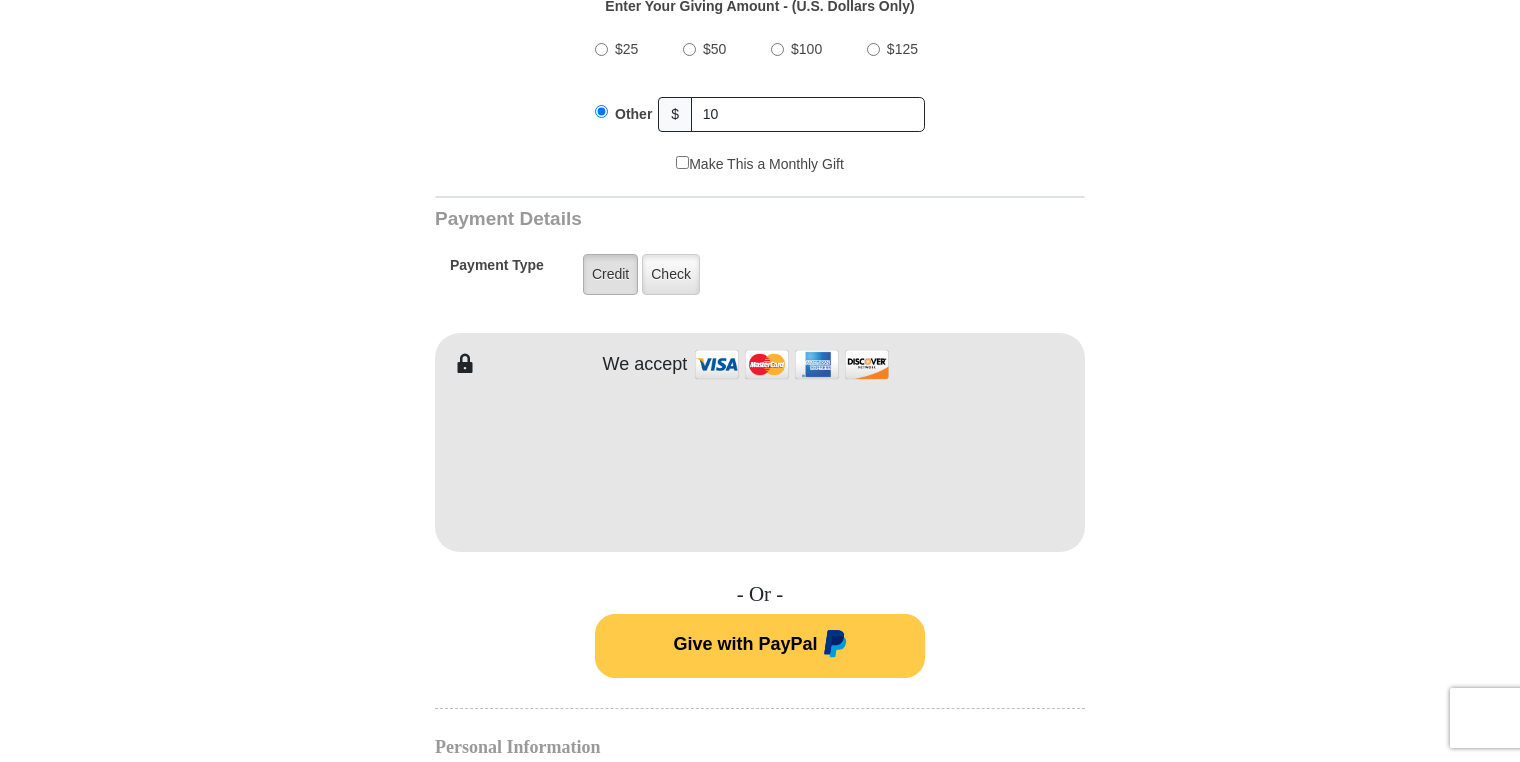 click on "Credit" at bounding box center (610, 274) 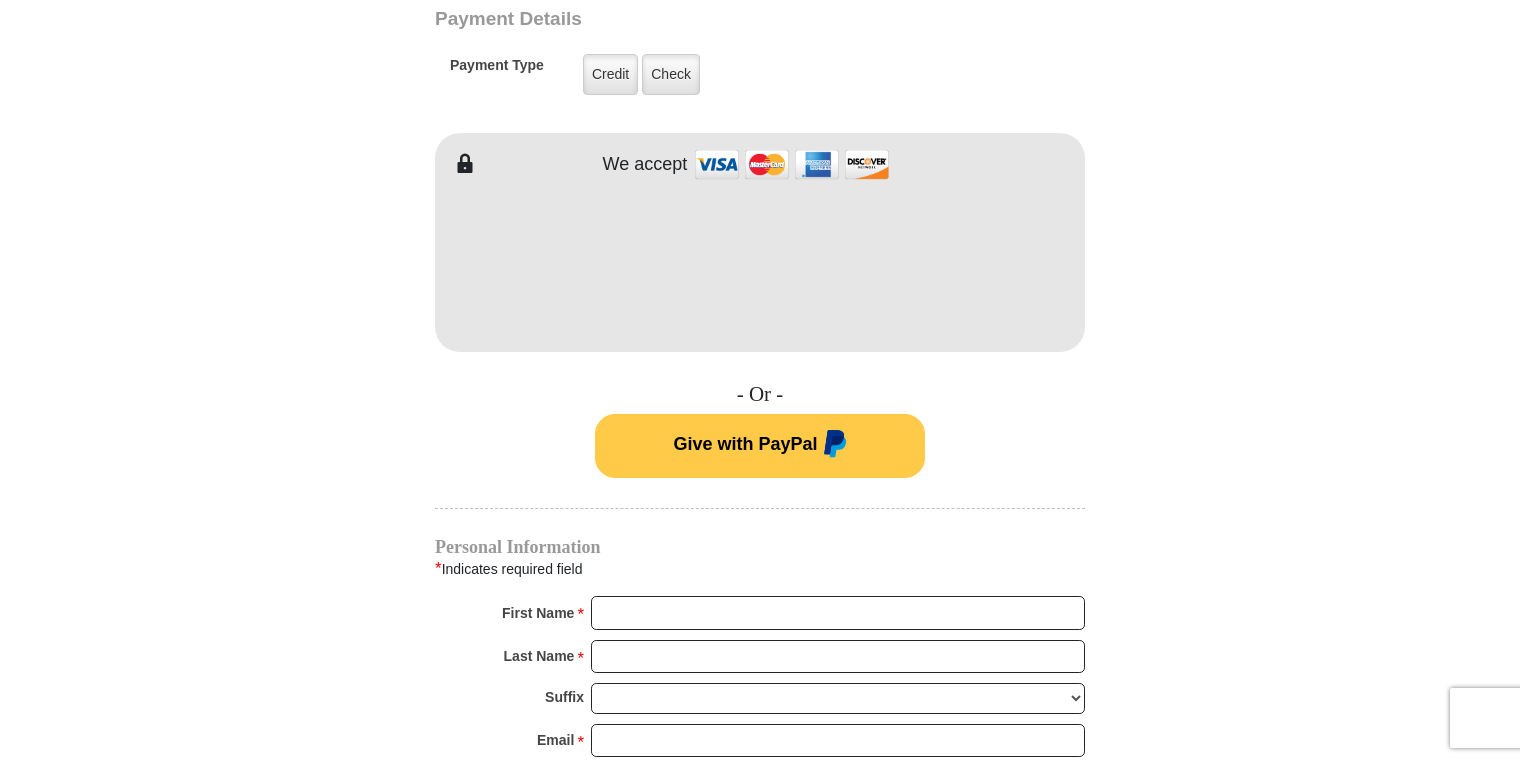 scroll, scrollTop: 1100, scrollLeft: 0, axis: vertical 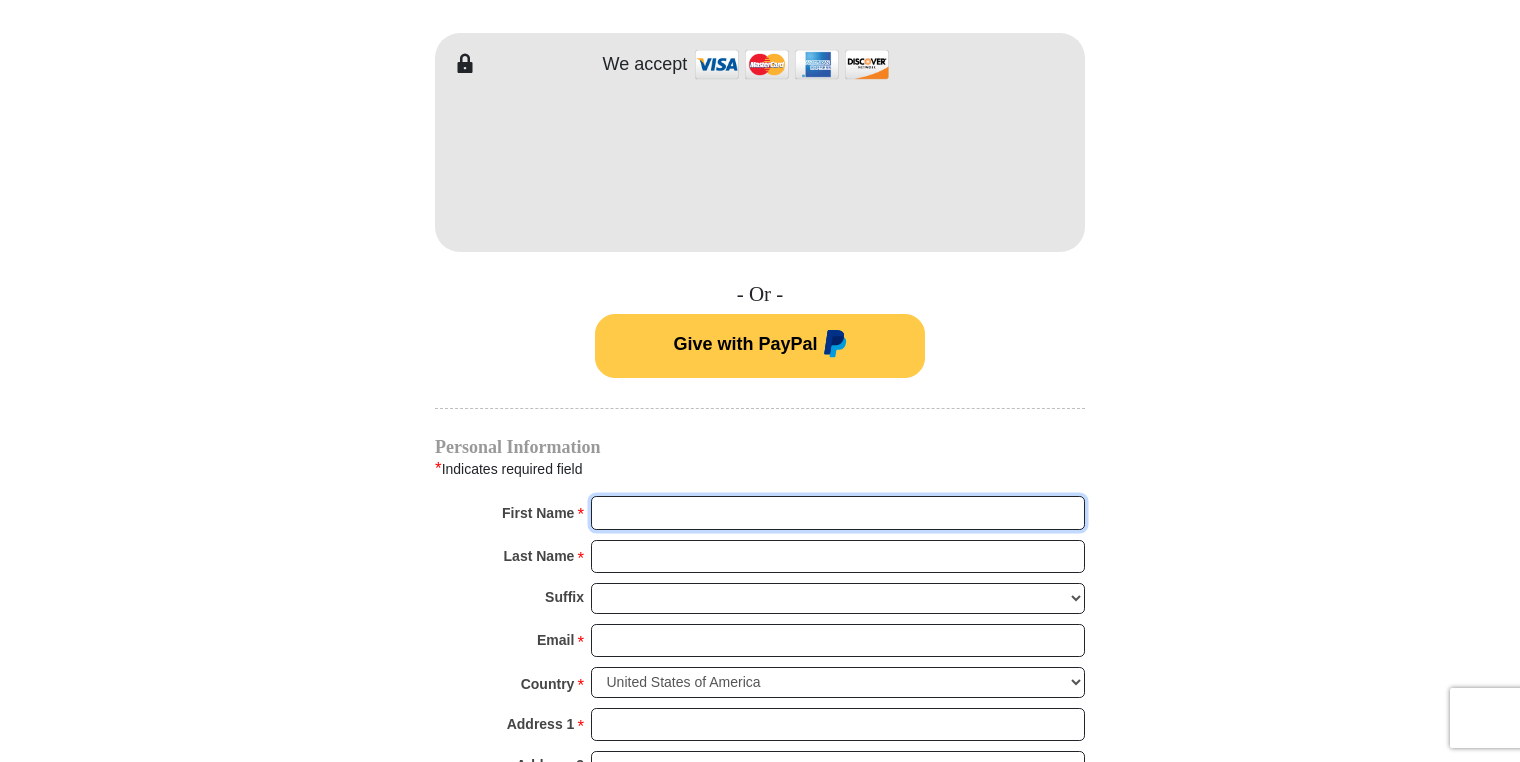click on "First Name
*" at bounding box center (838, 513) 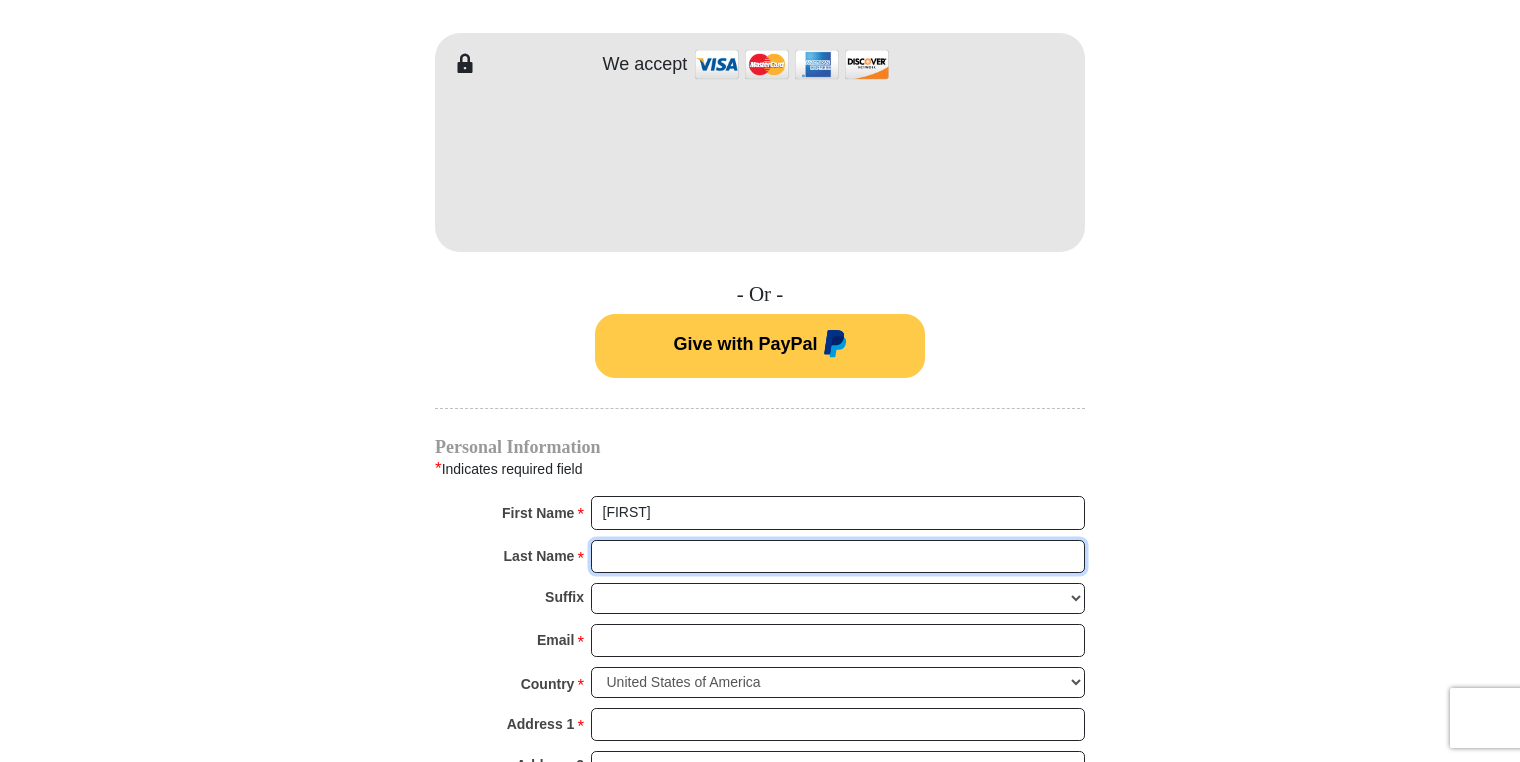 type on "[FIRST]" 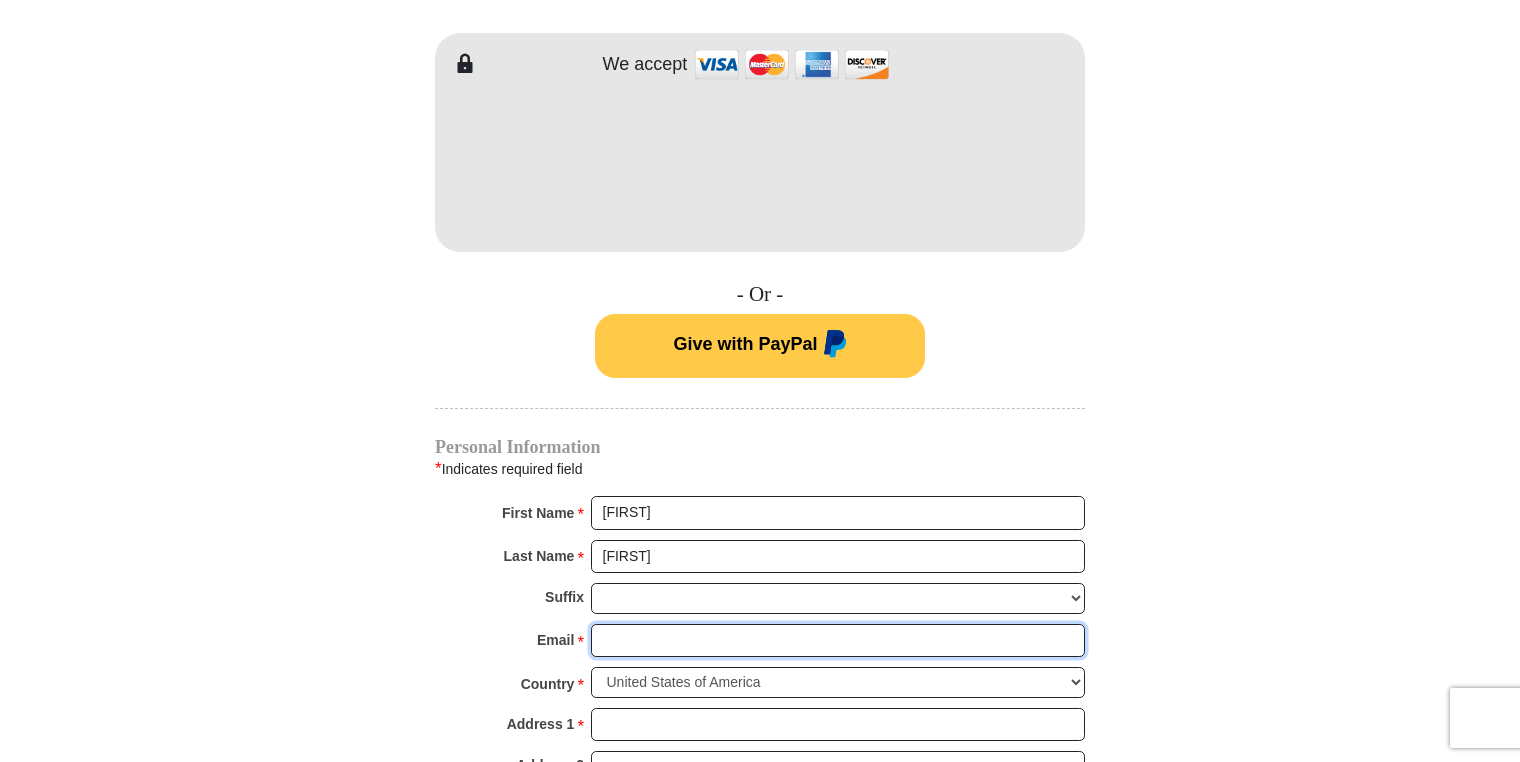 type on "[EMAIL]" 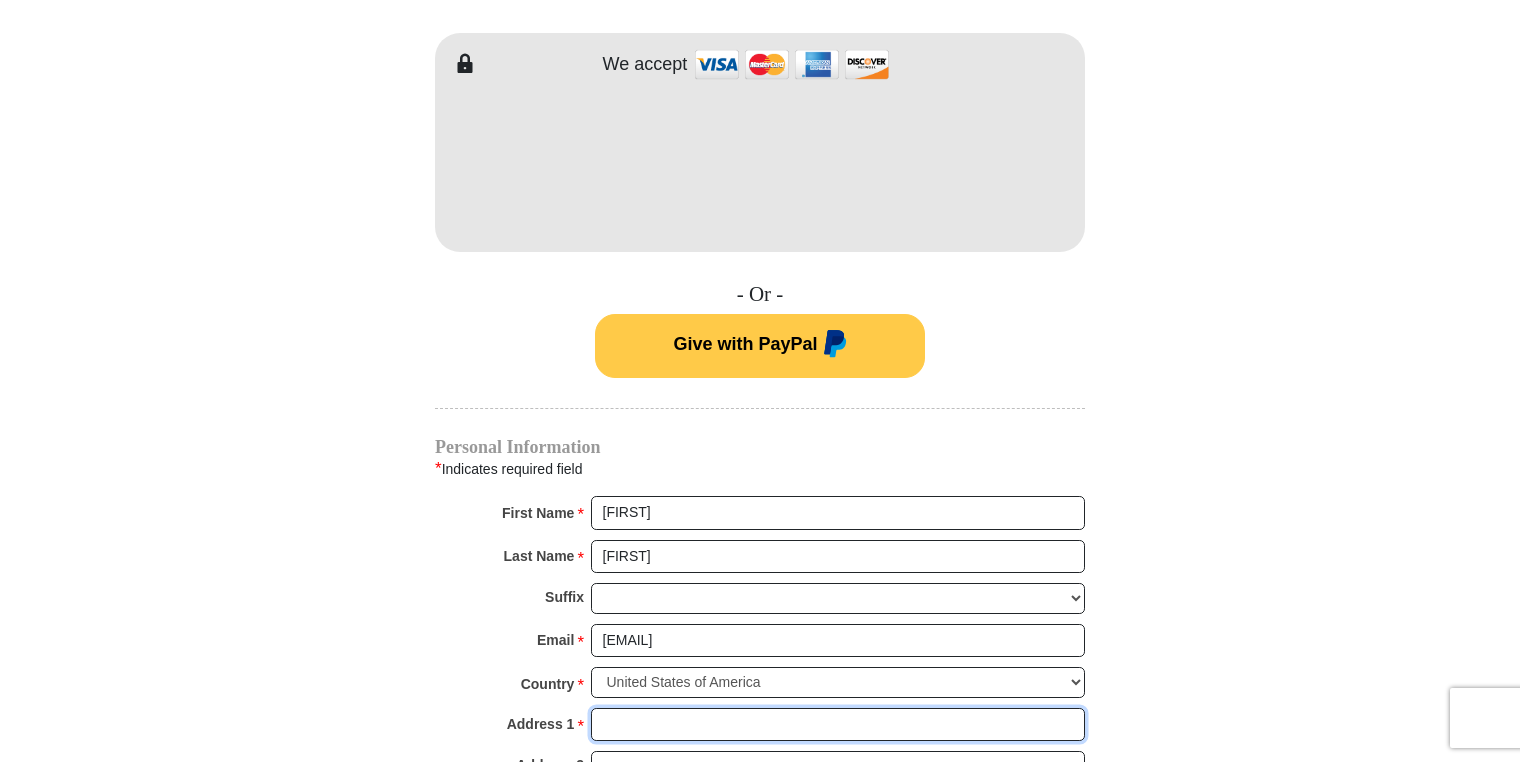 type on "[NUMBER] [STREET]" 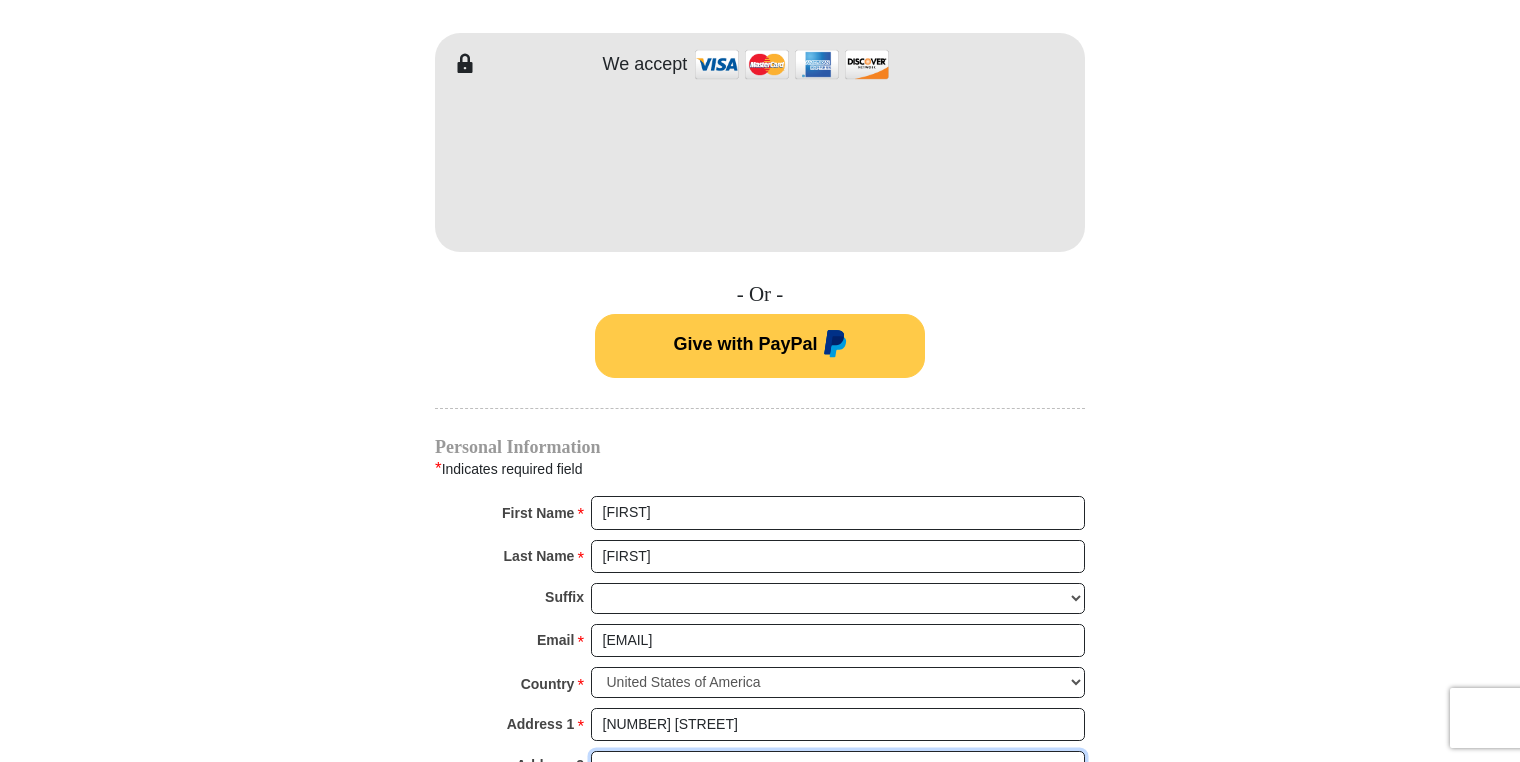 type on "APT [LETTER]" 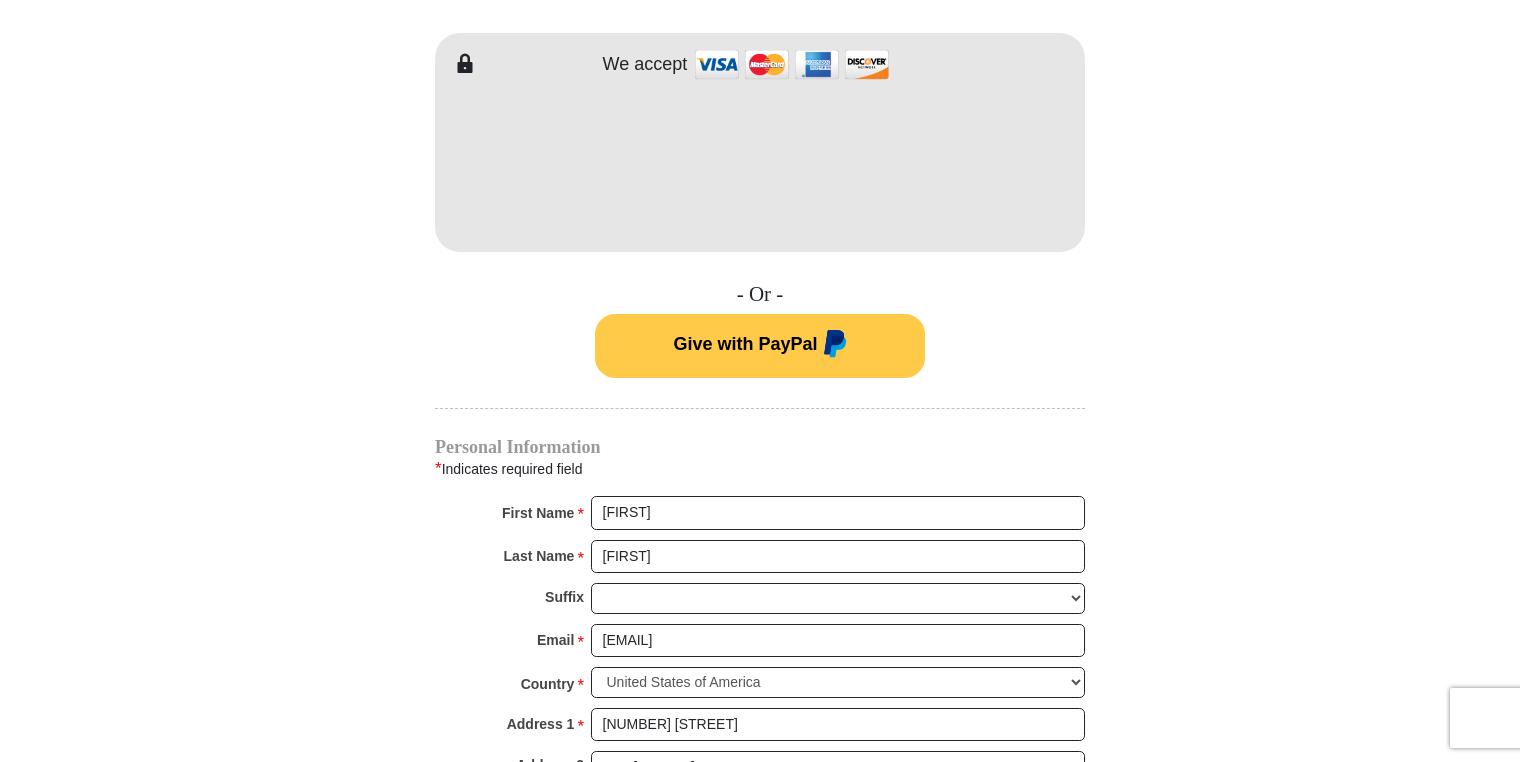 type on "[CITY]" 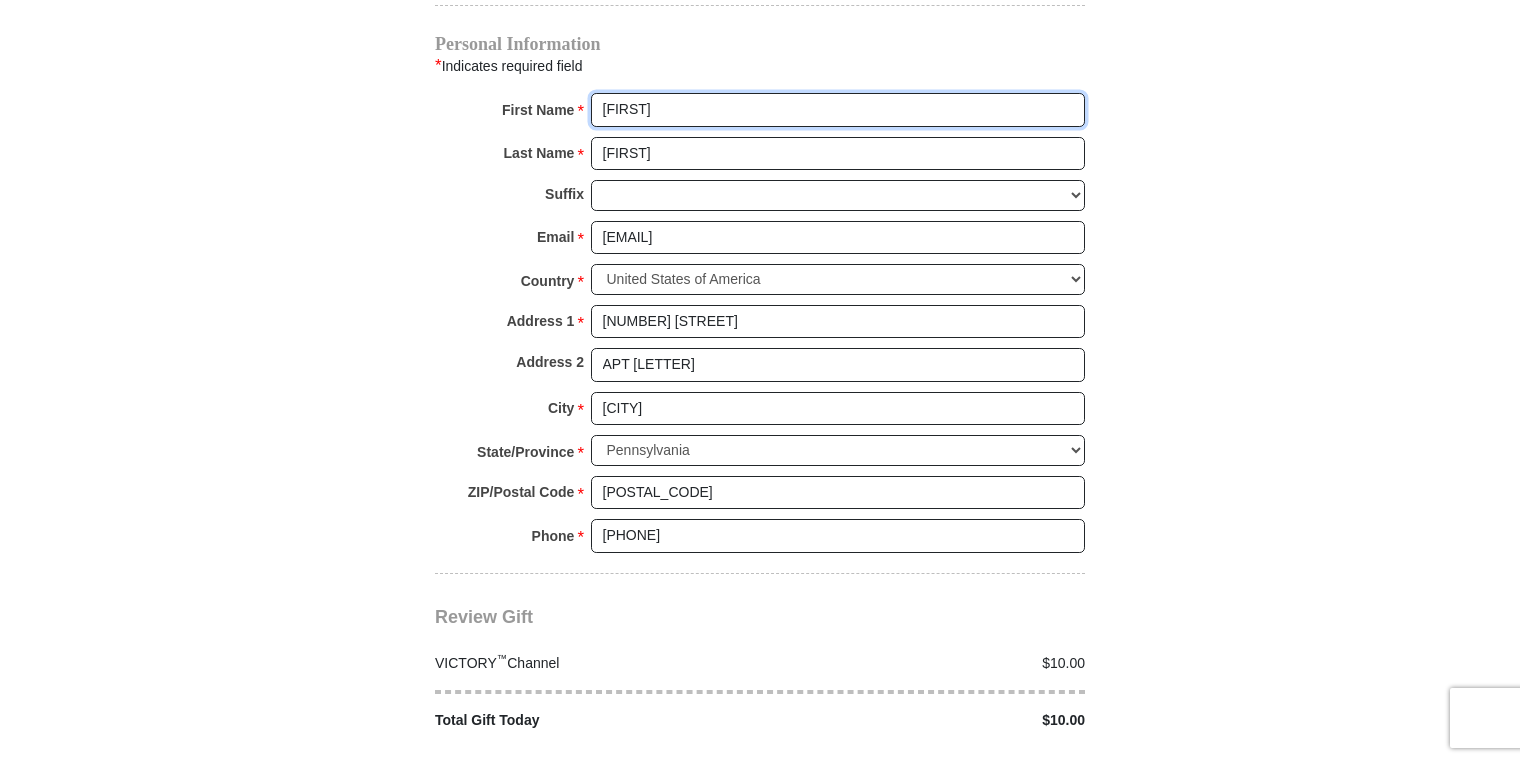 scroll, scrollTop: 1700, scrollLeft: 0, axis: vertical 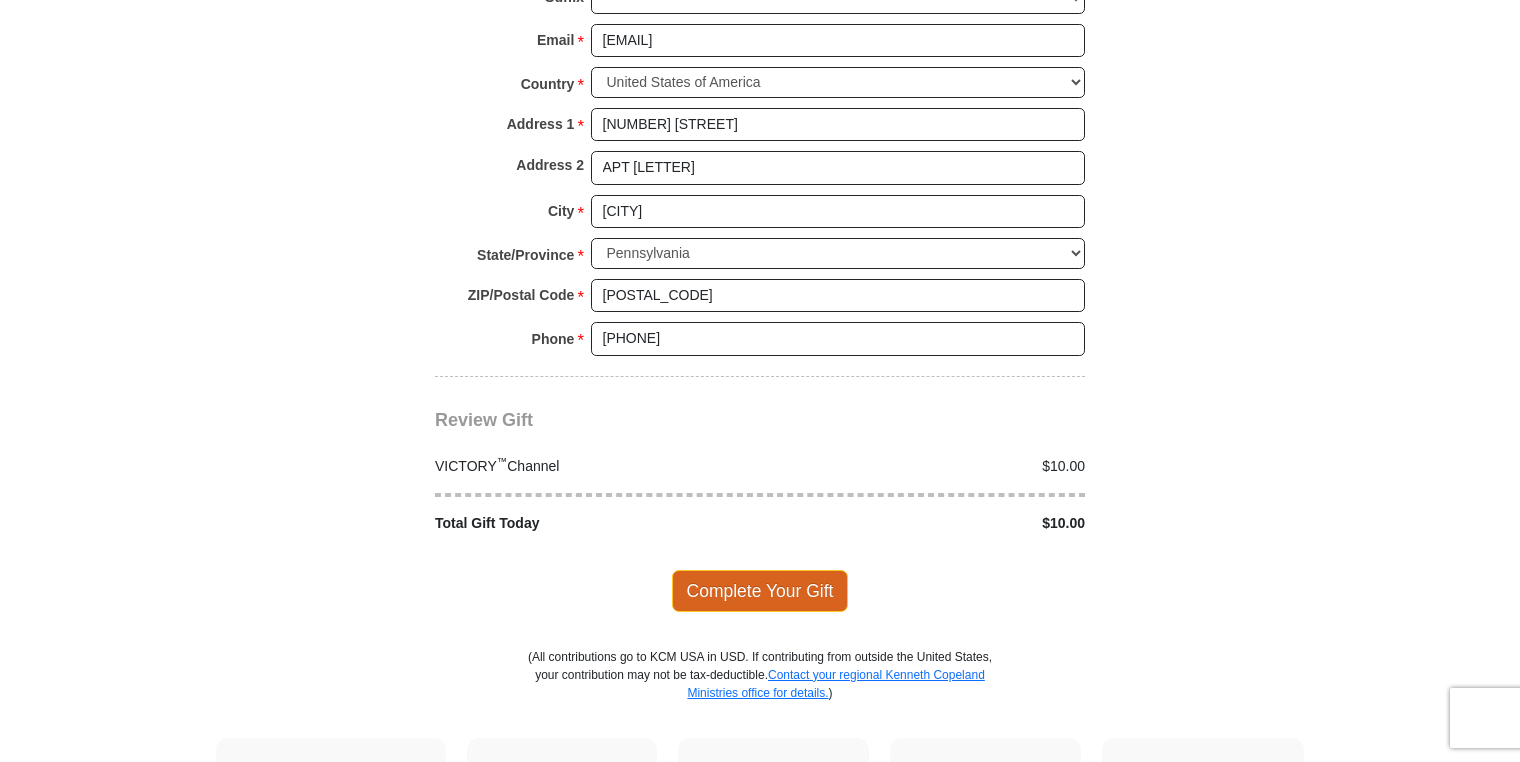 click on "Complete Your Gift" at bounding box center (760, 591) 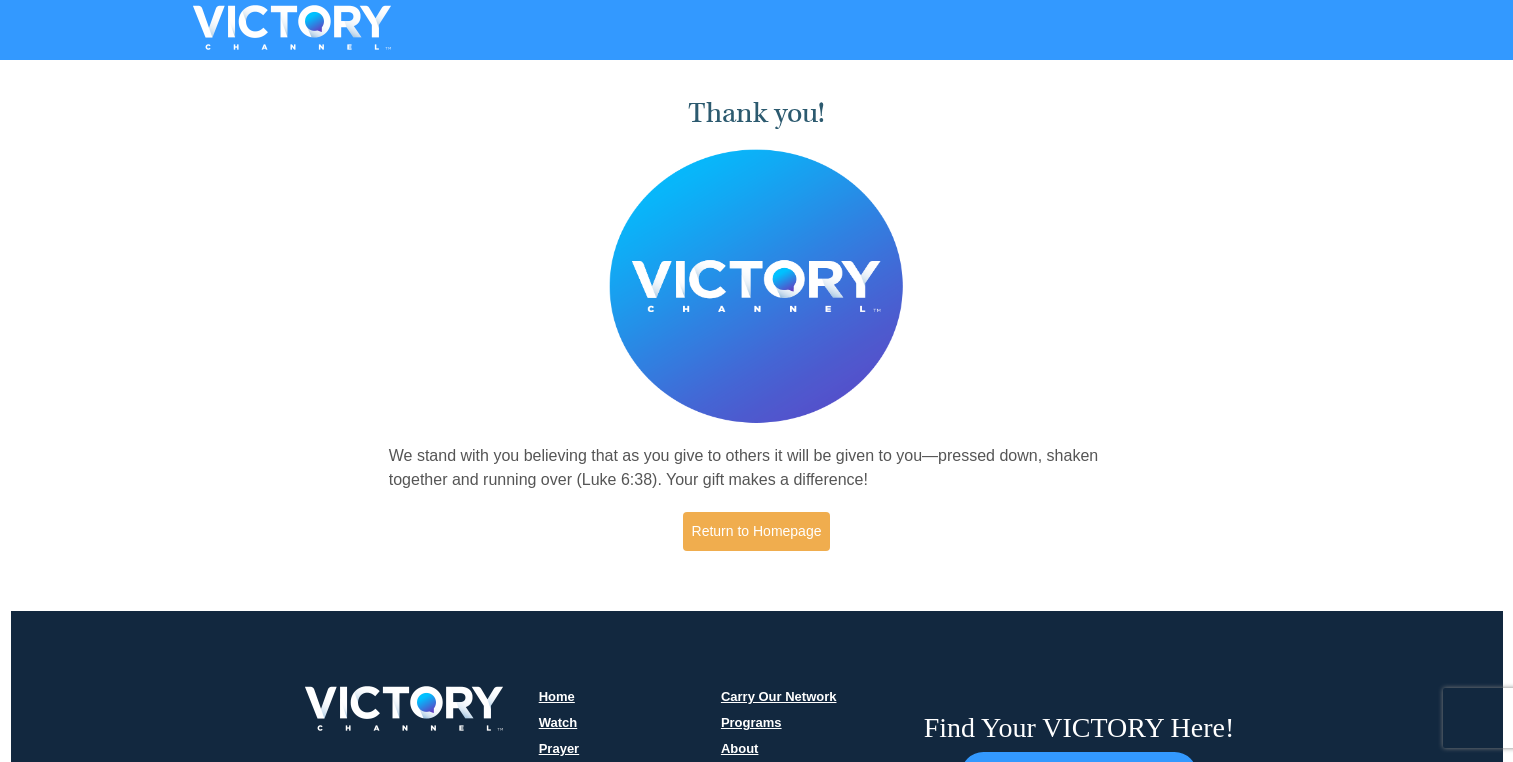 scroll, scrollTop: 0, scrollLeft: 0, axis: both 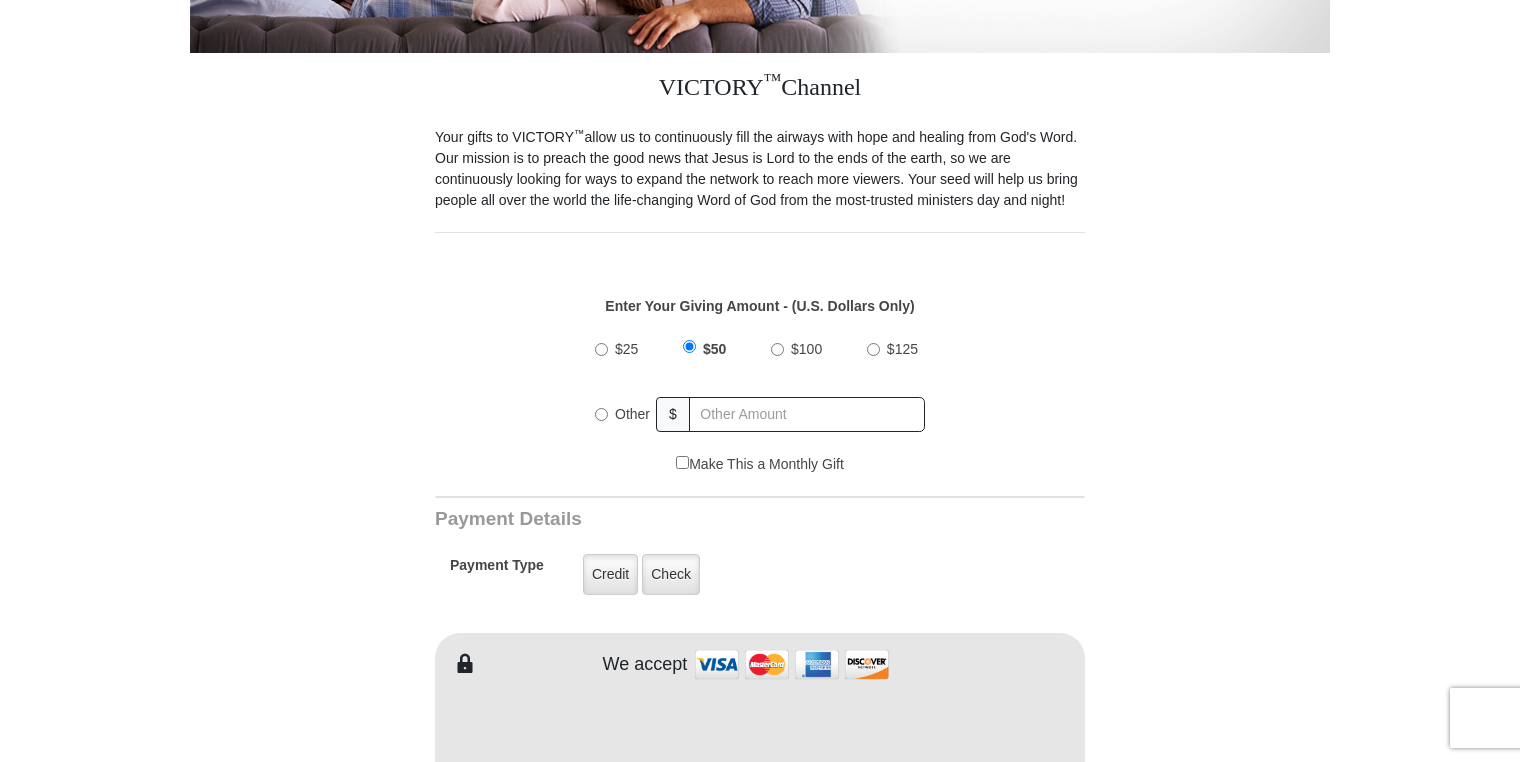 click on "Other" at bounding box center [601, 414] 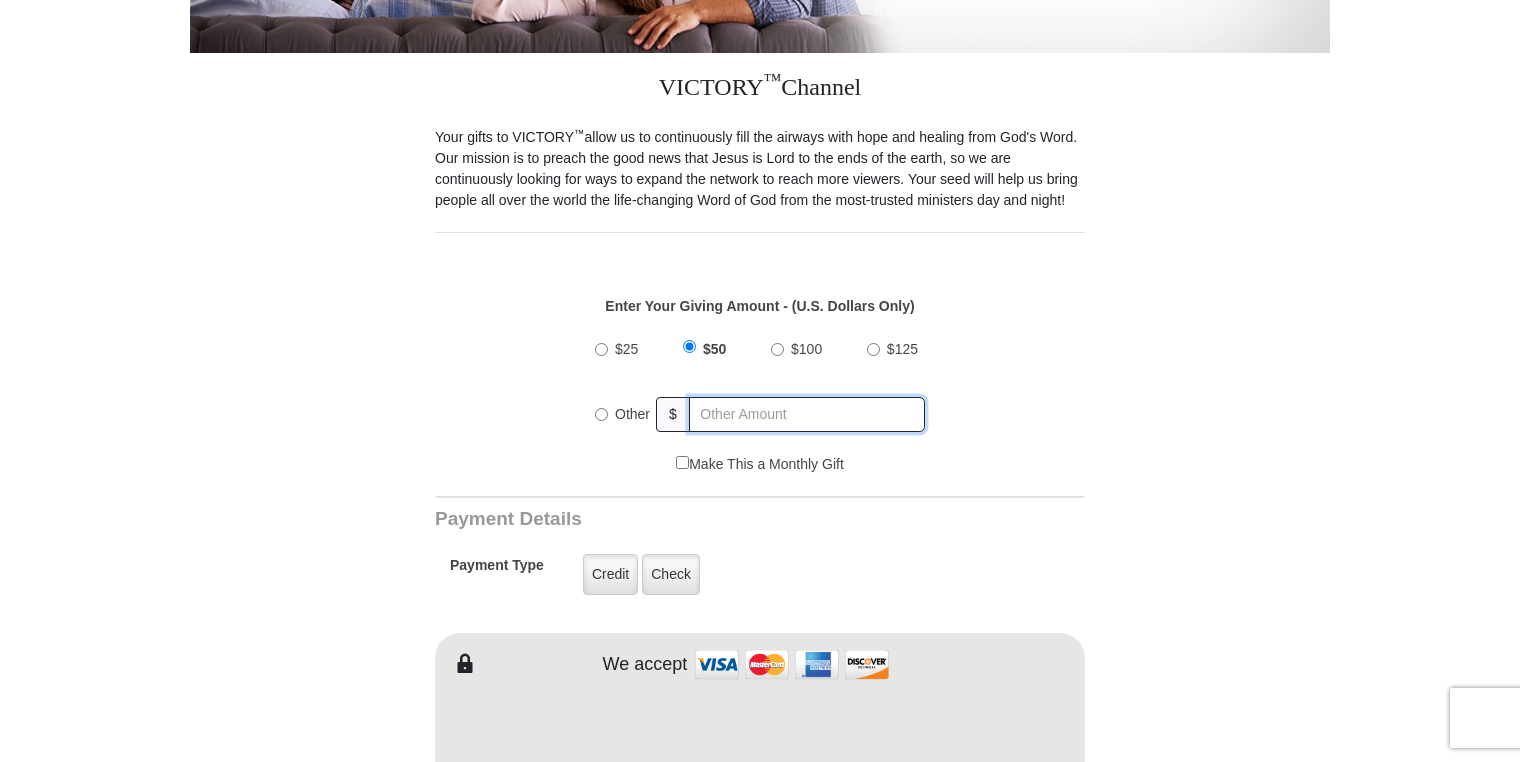 radio on "true" 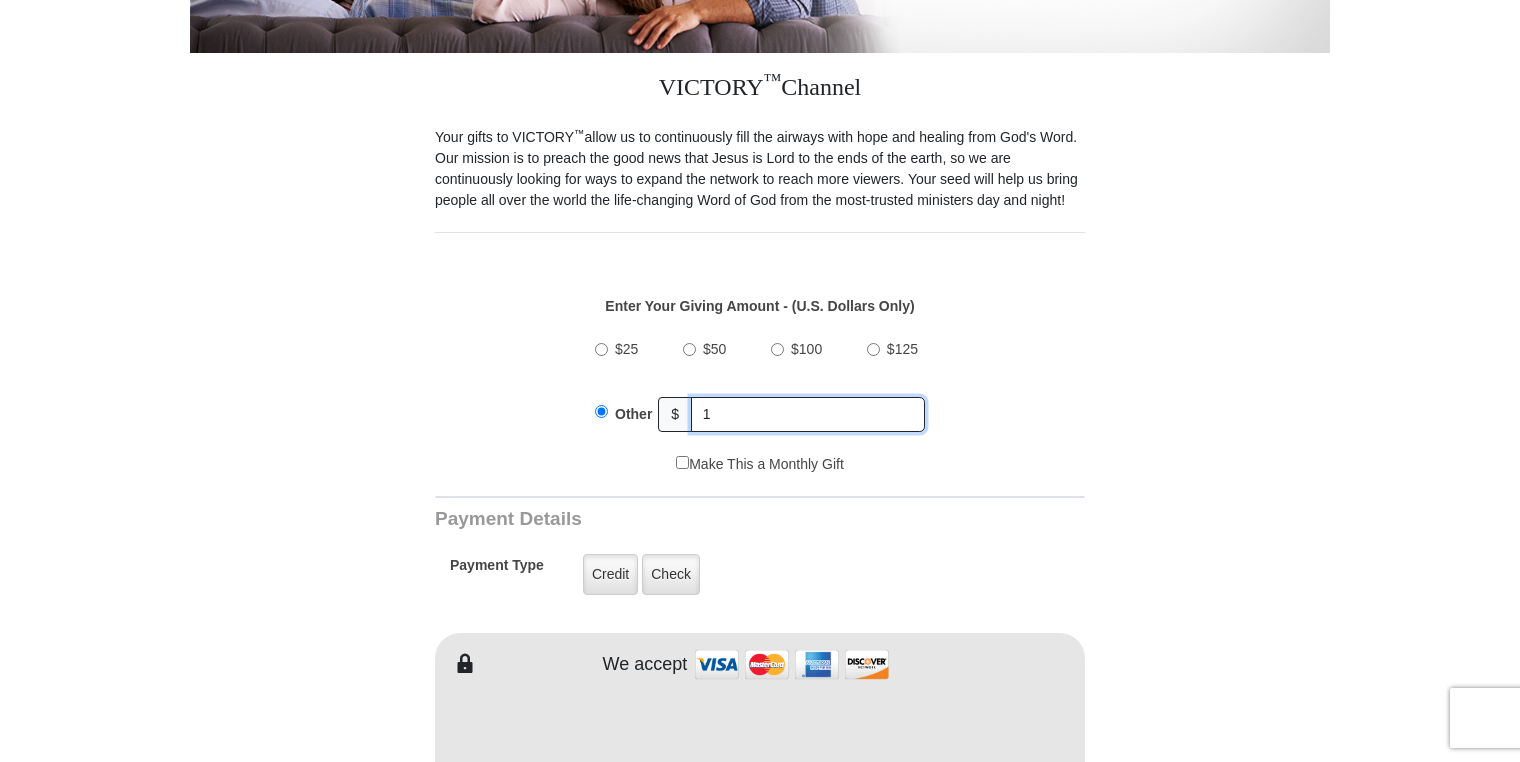 type on "10" 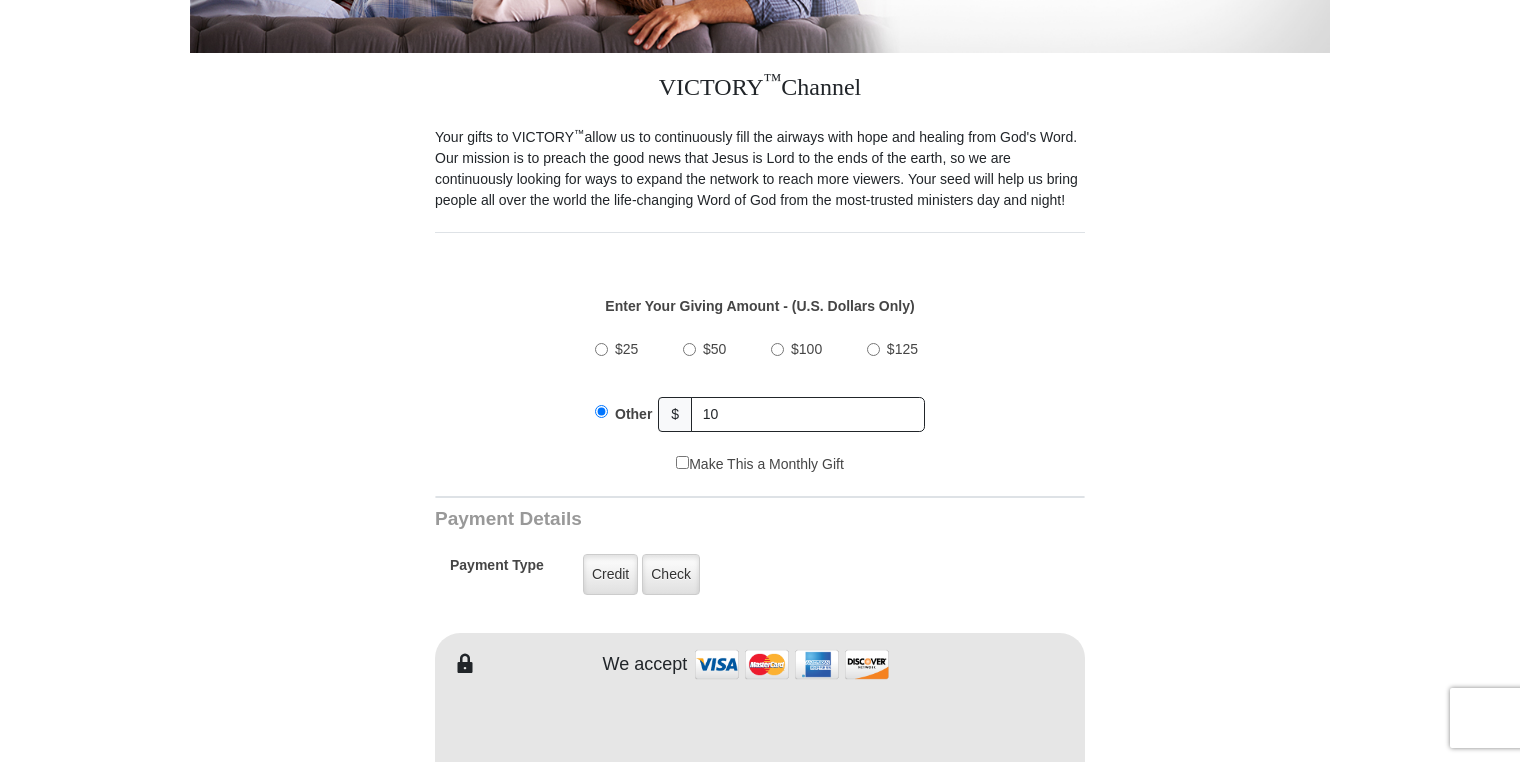 type on "[FIRST]" 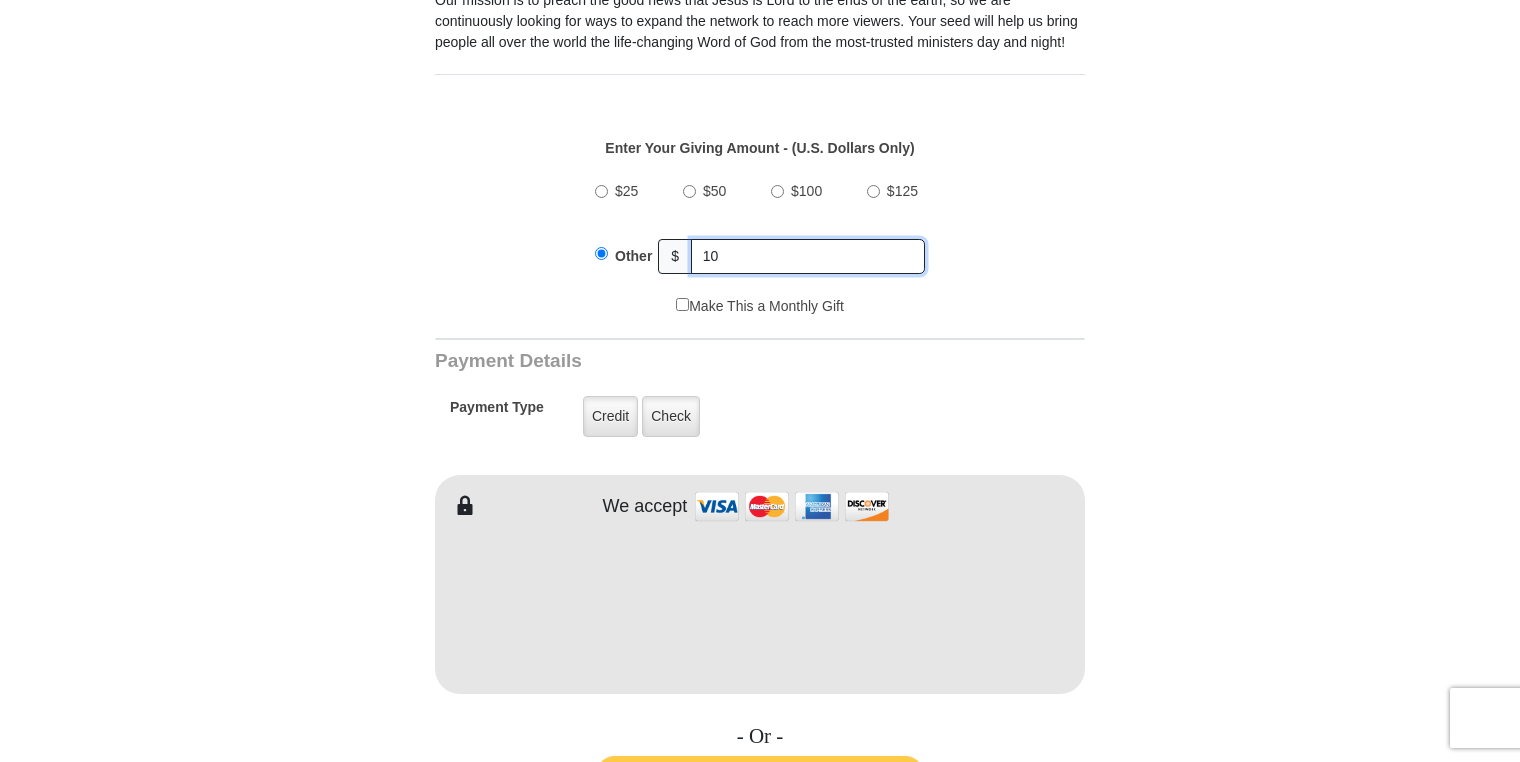 scroll, scrollTop: 700, scrollLeft: 0, axis: vertical 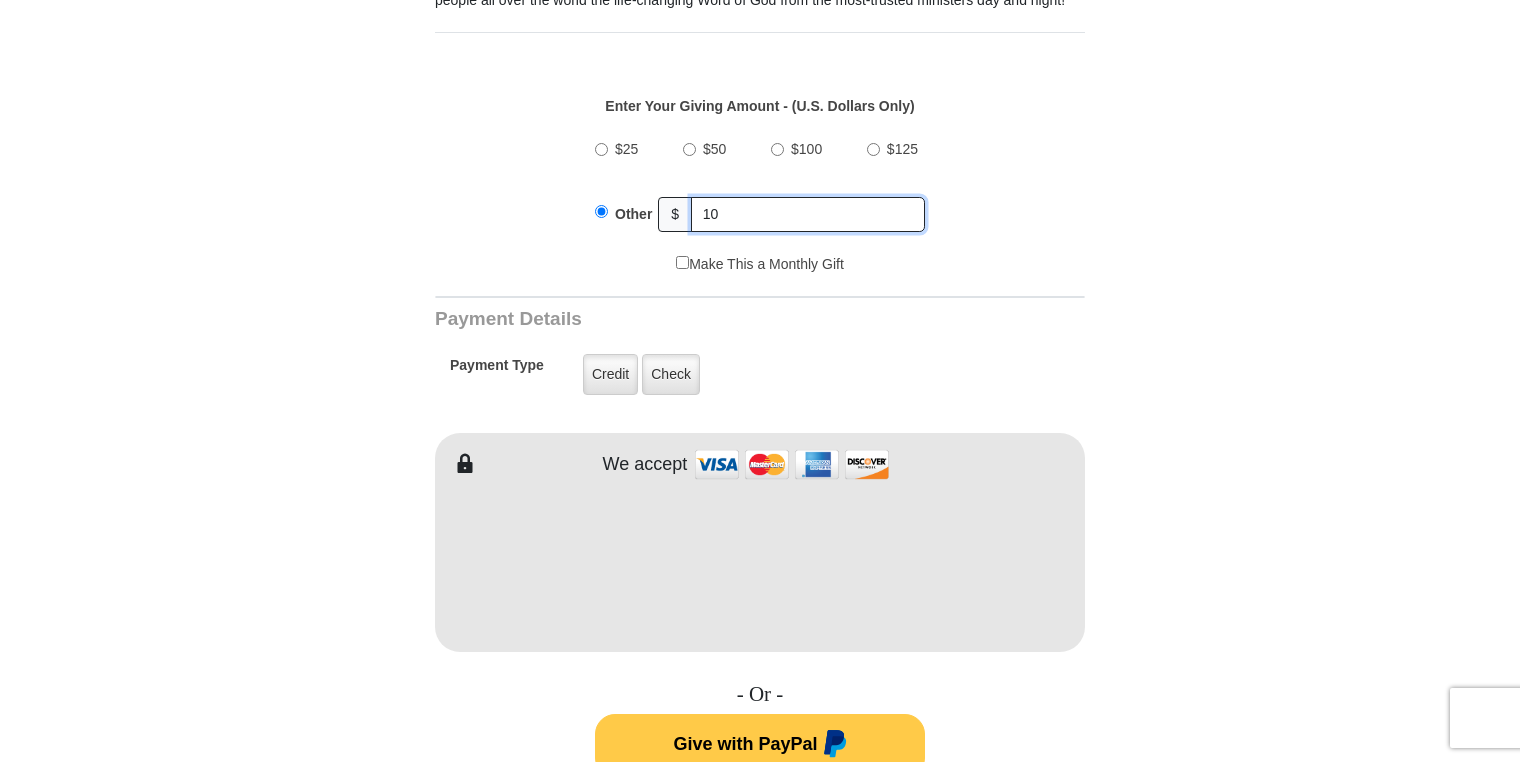type on "10" 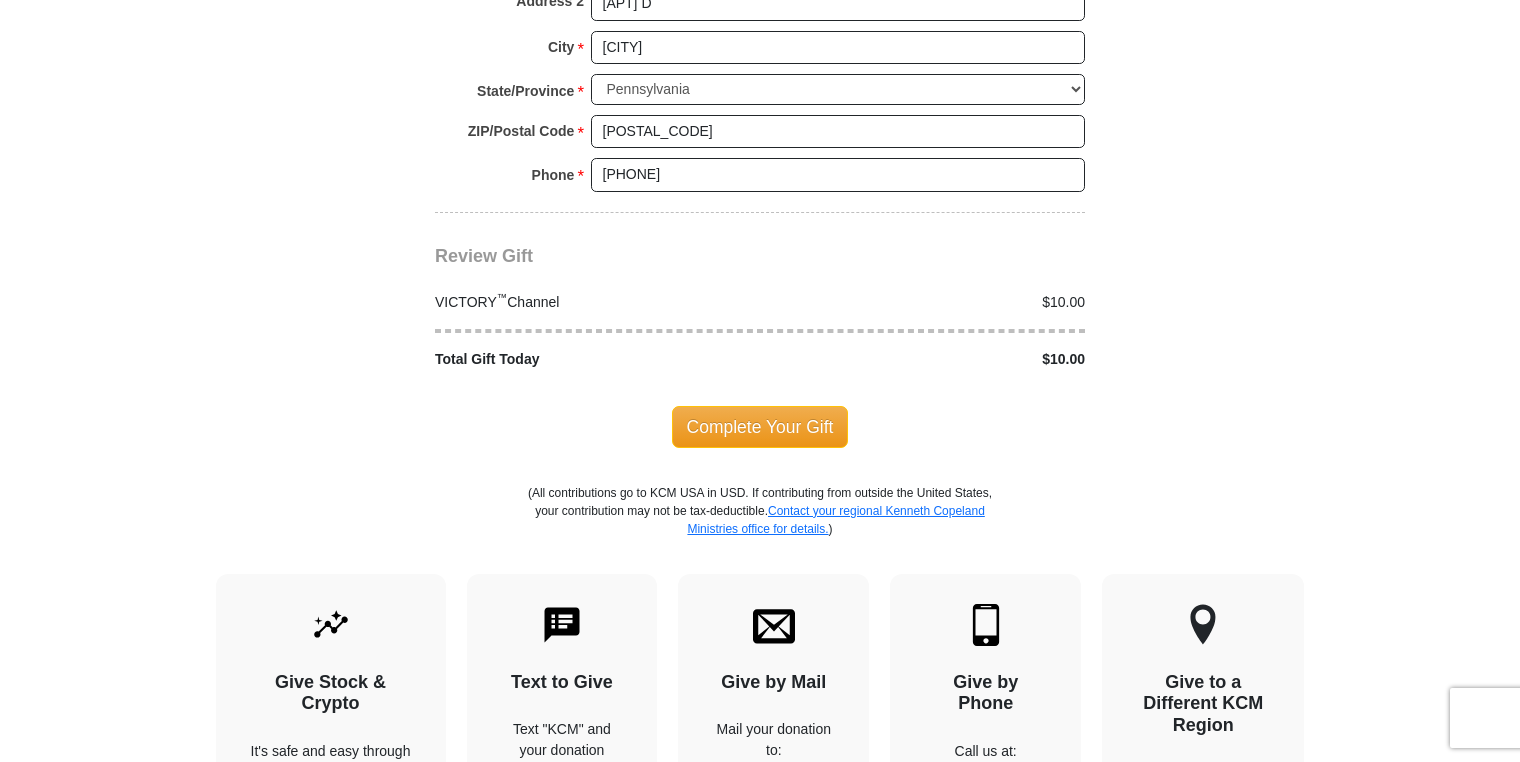 scroll, scrollTop: 1900, scrollLeft: 0, axis: vertical 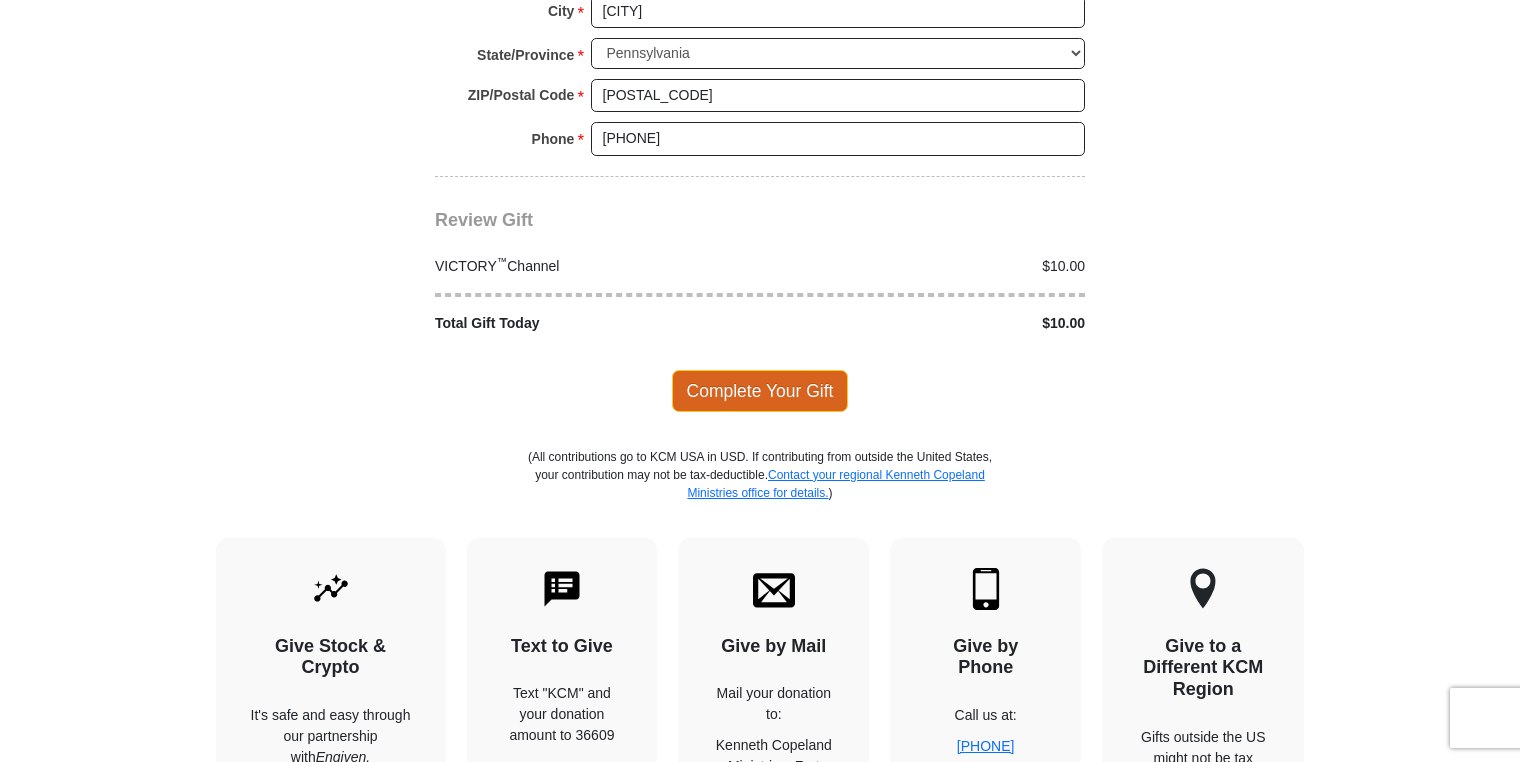 click on "Complete Your Gift" at bounding box center (760, 391) 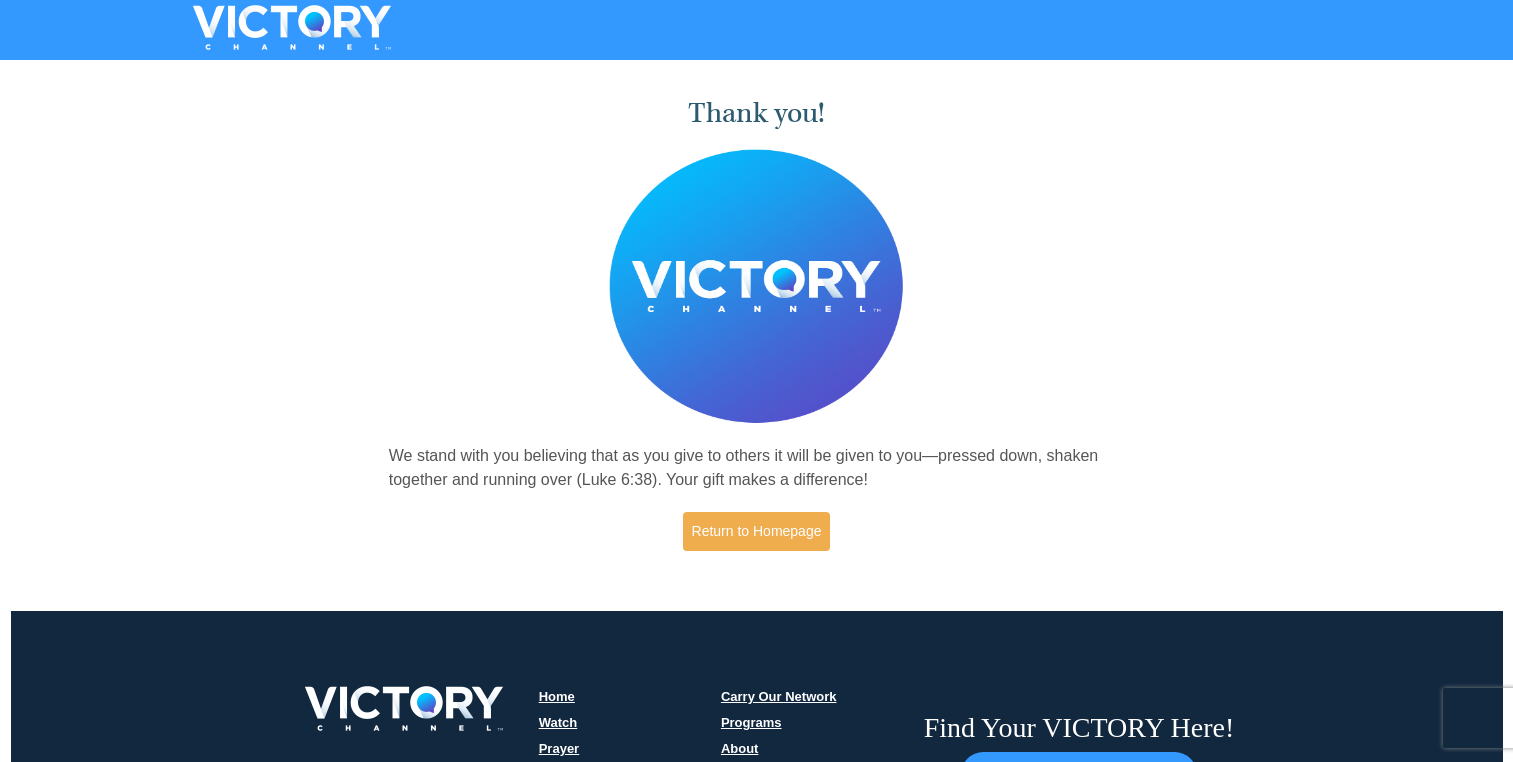 scroll, scrollTop: 0, scrollLeft: 0, axis: both 